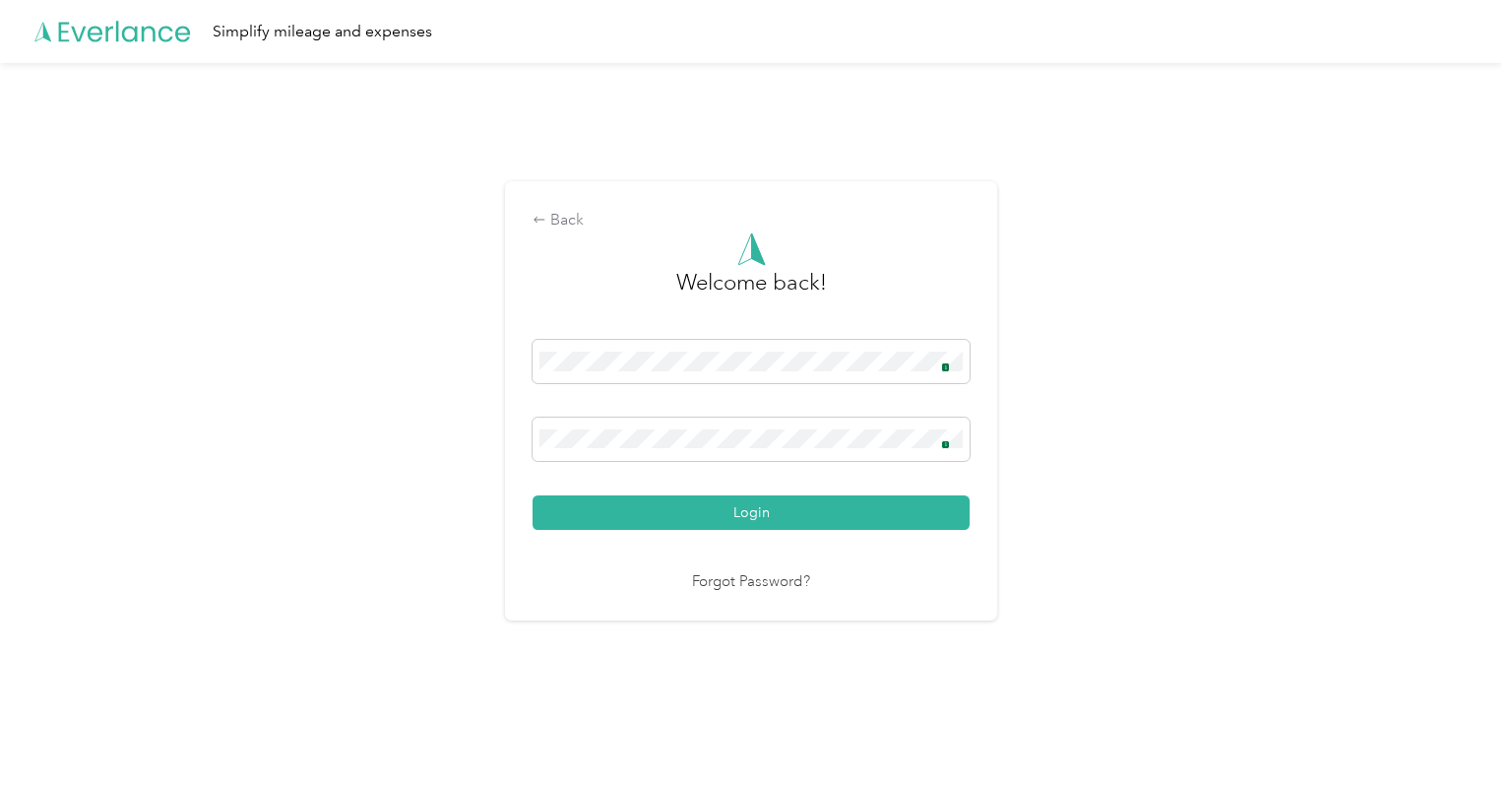 scroll, scrollTop: 0, scrollLeft: 0, axis: both 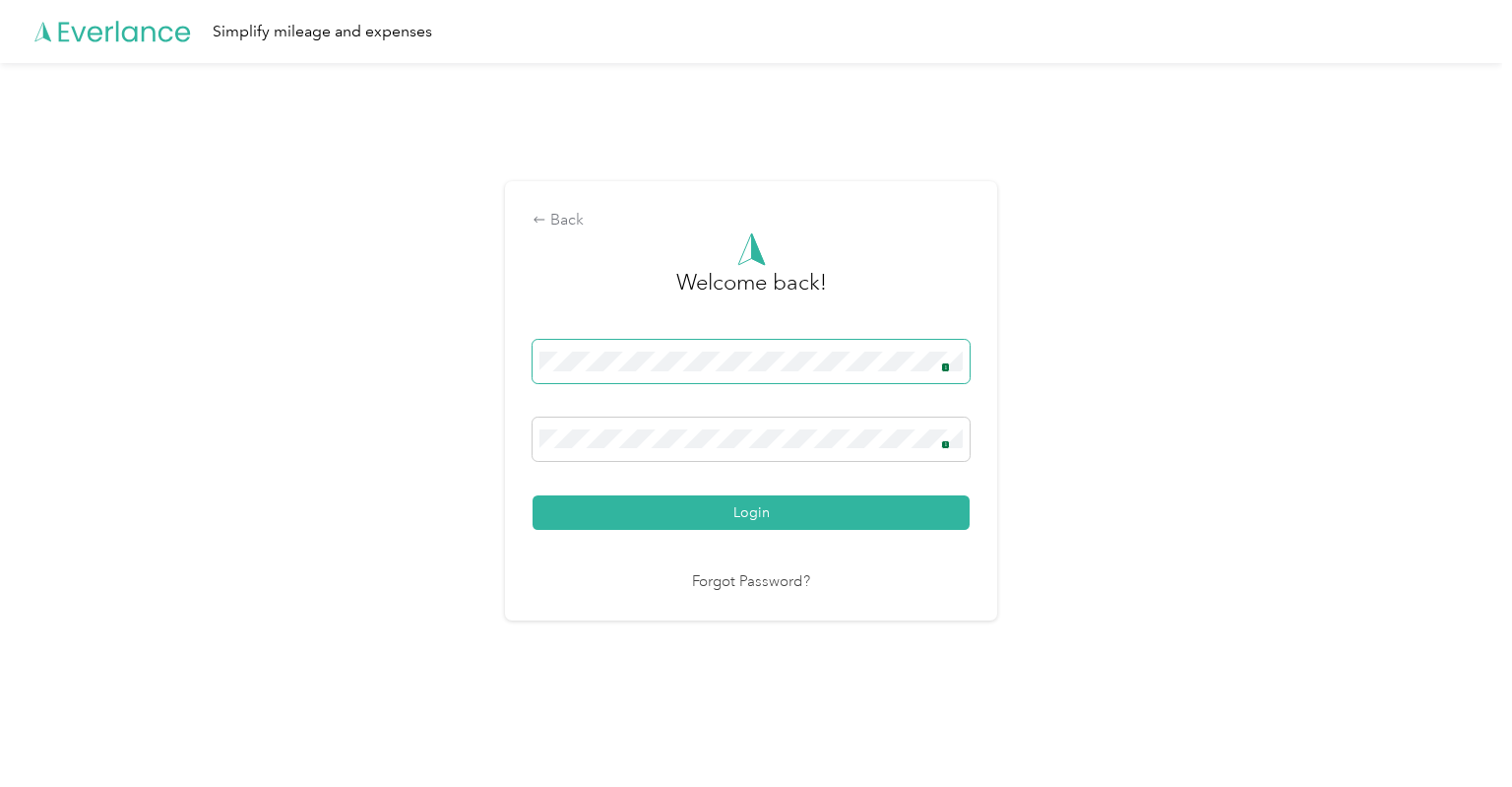 click at bounding box center [941, 361] 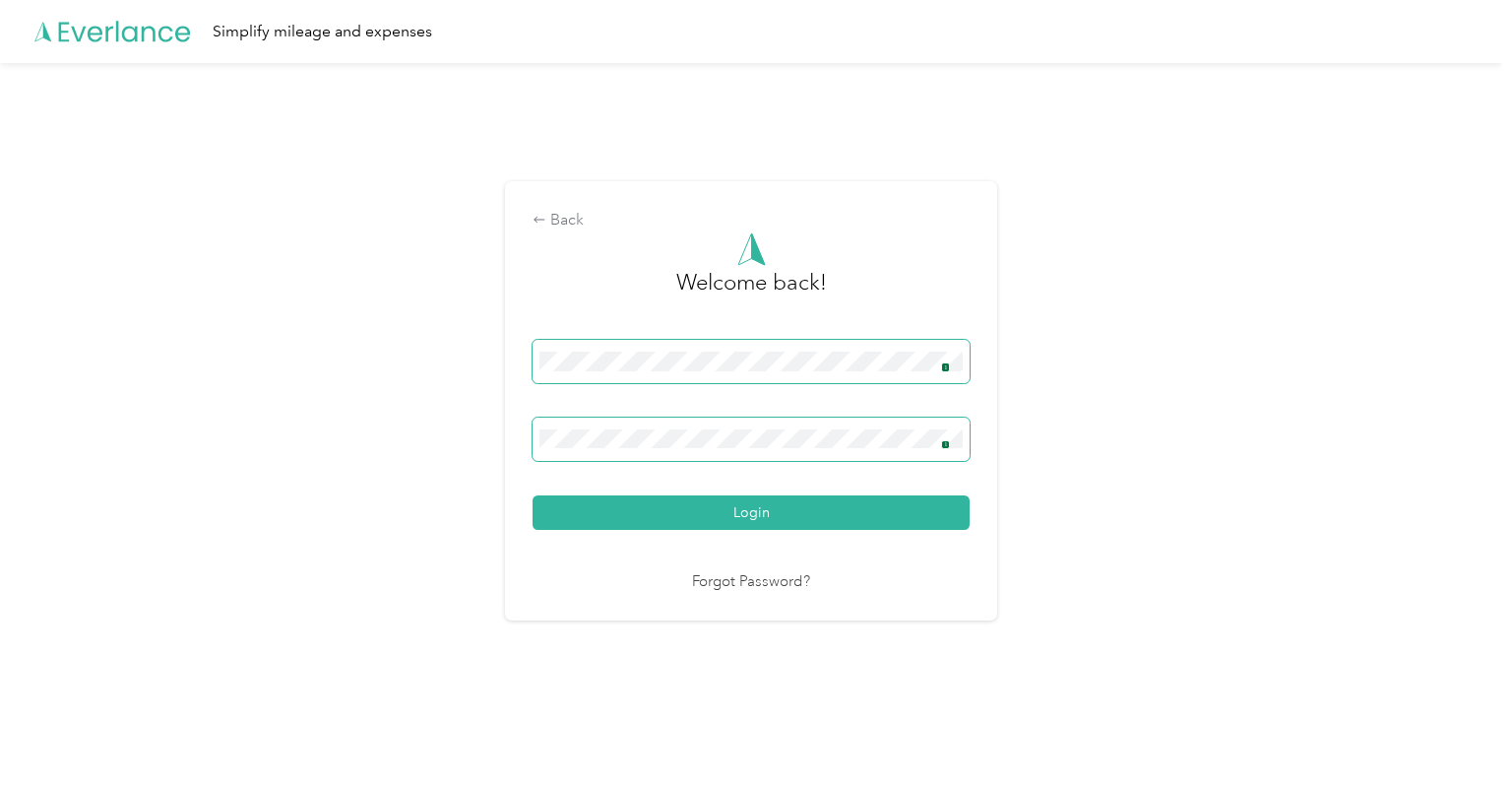 click on "1" at bounding box center [945, 367] 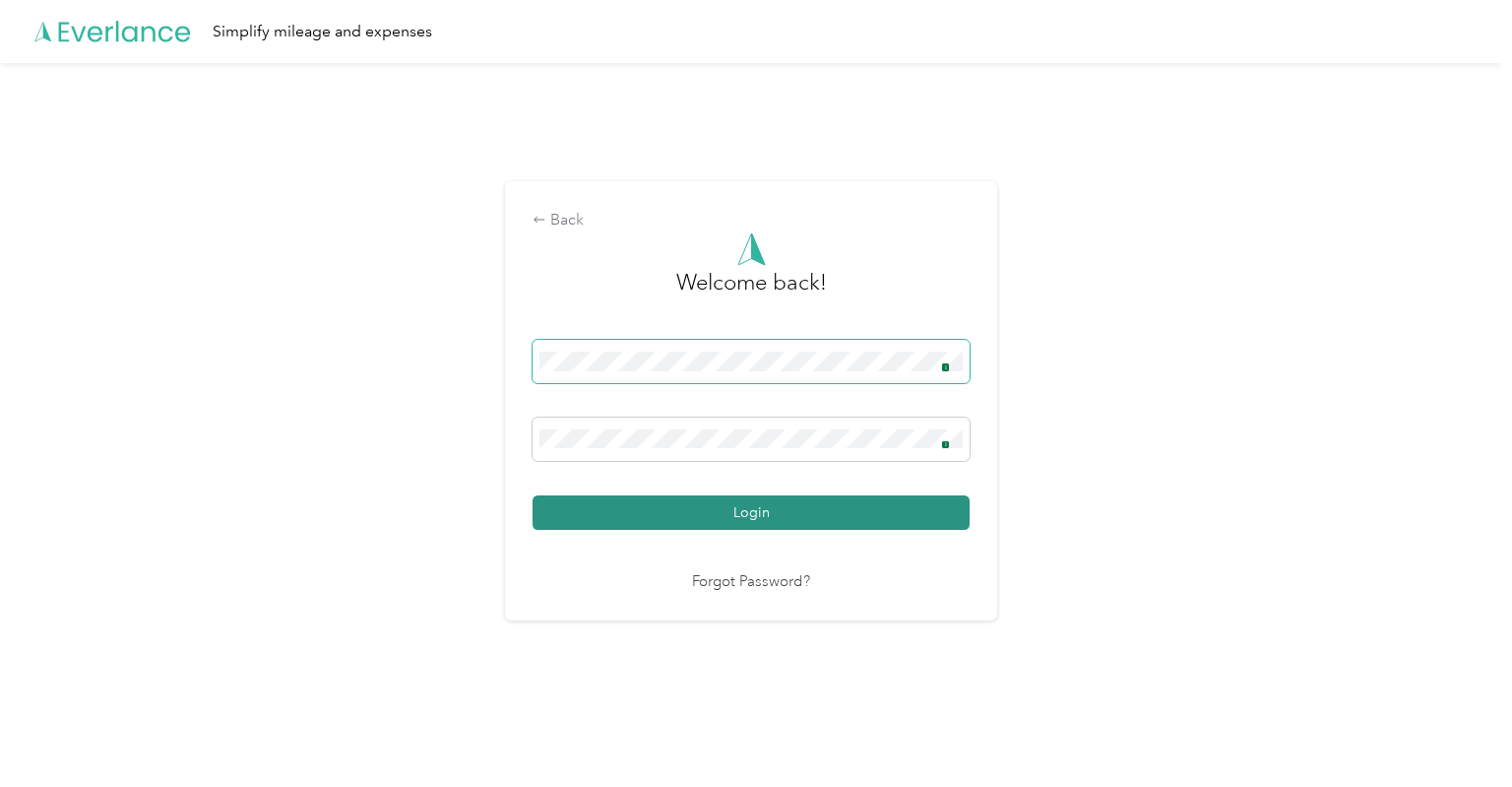 click on "Login" at bounding box center (751, 512) 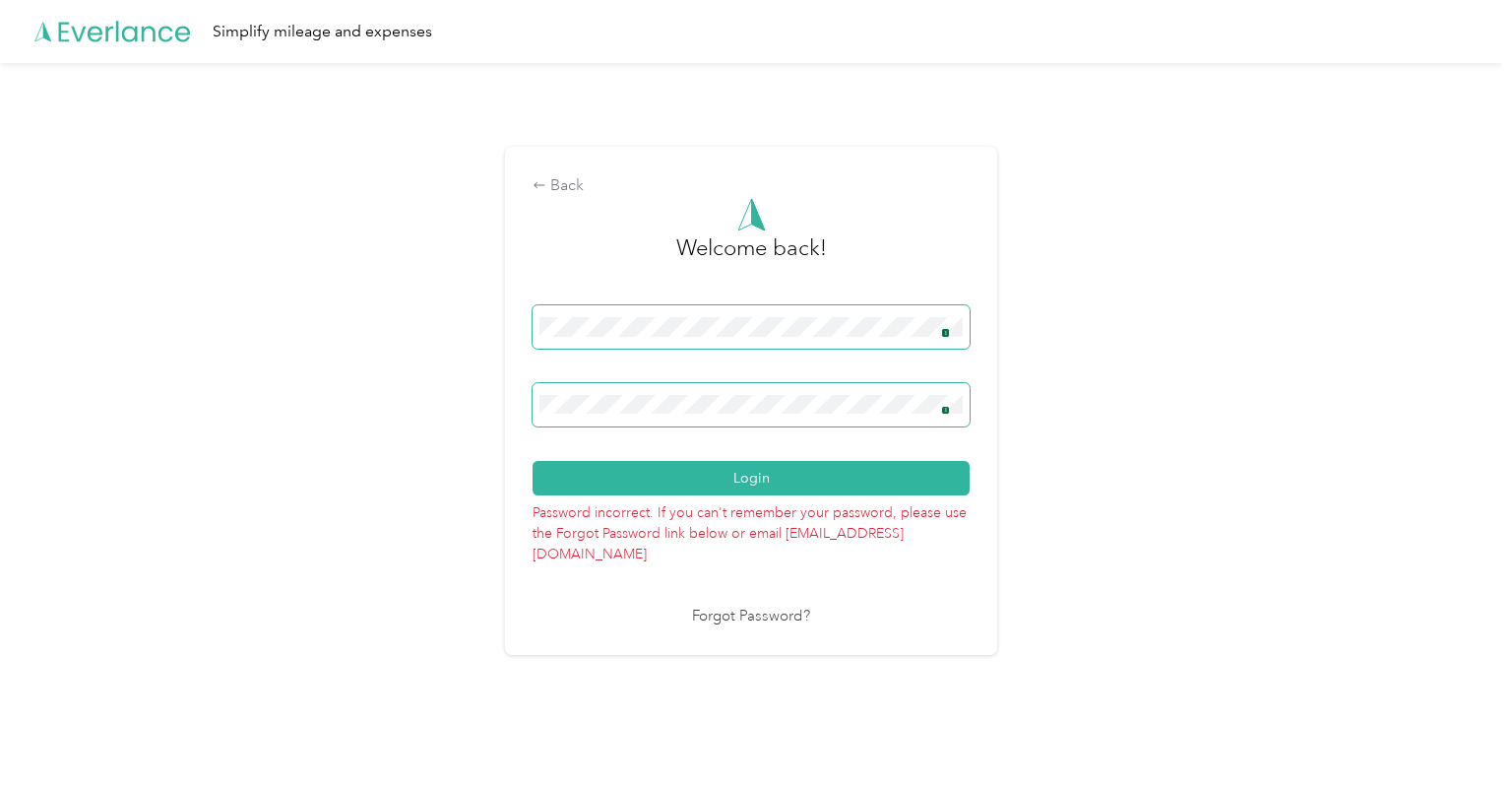 click on "1" at bounding box center [945, 333] 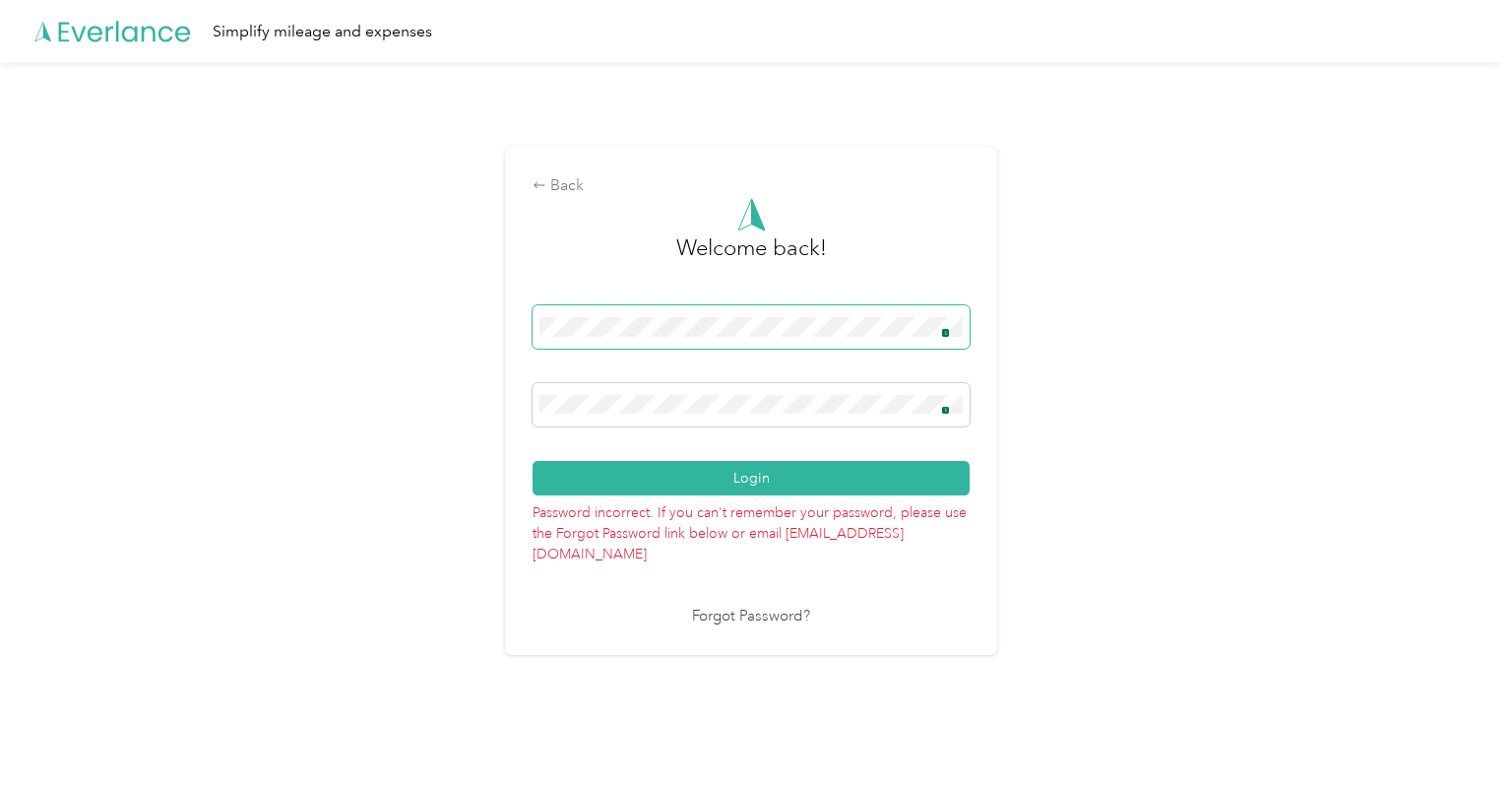 click on "Forgot Password?" at bounding box center (751, 617) 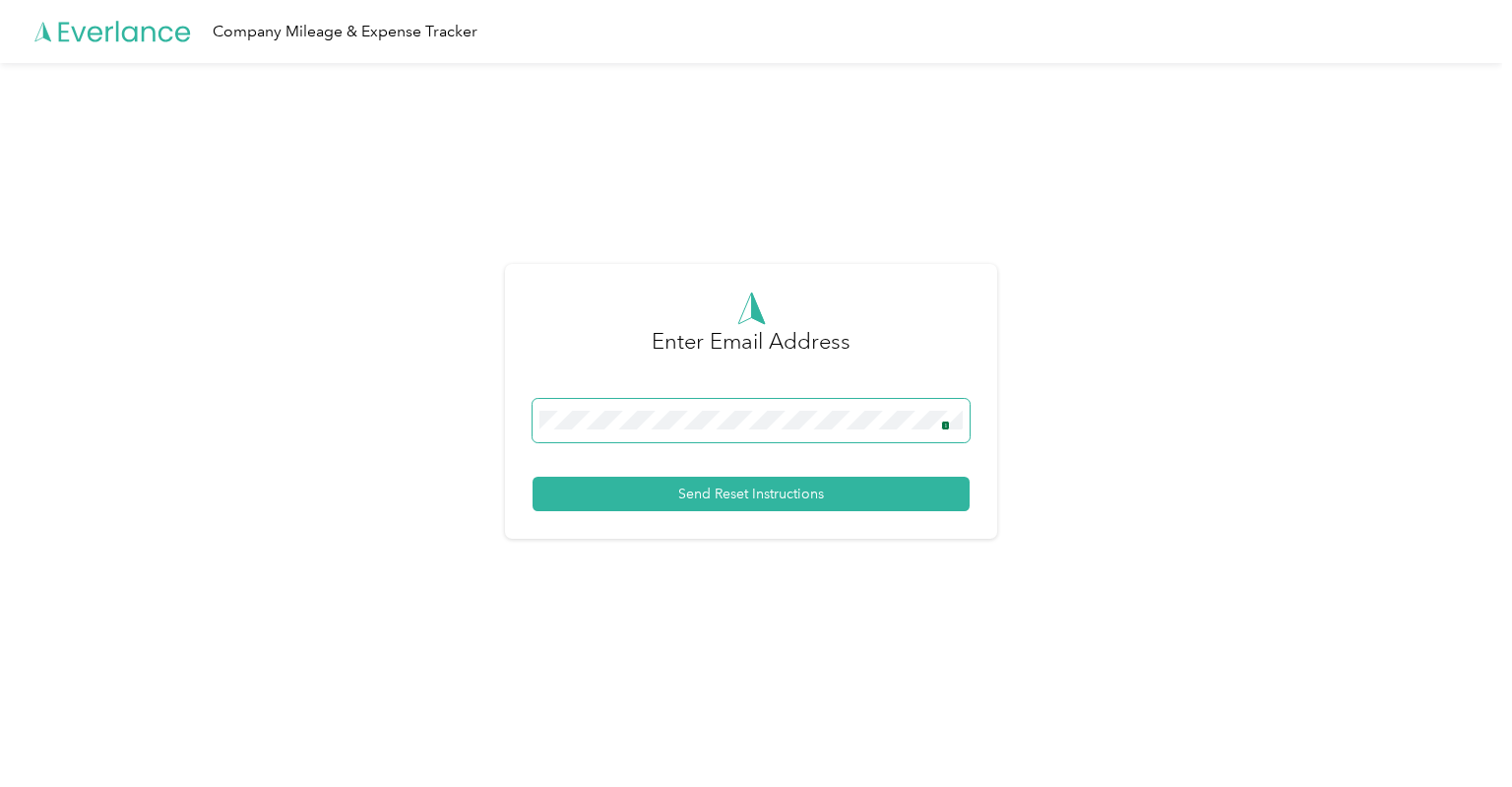 click on "1" at bounding box center (751, 421) 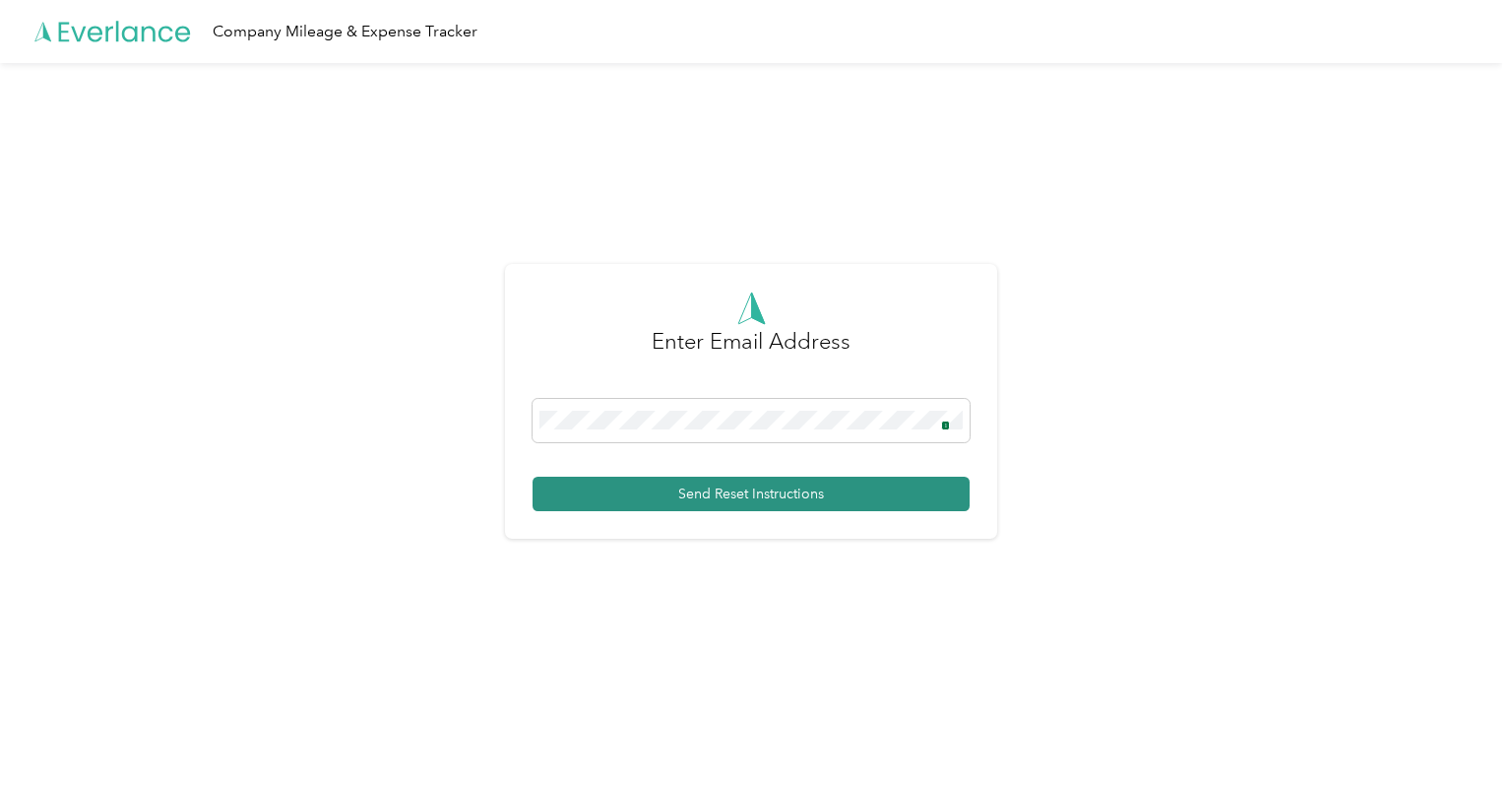 click on "Send Reset Instructions" at bounding box center [751, 493] 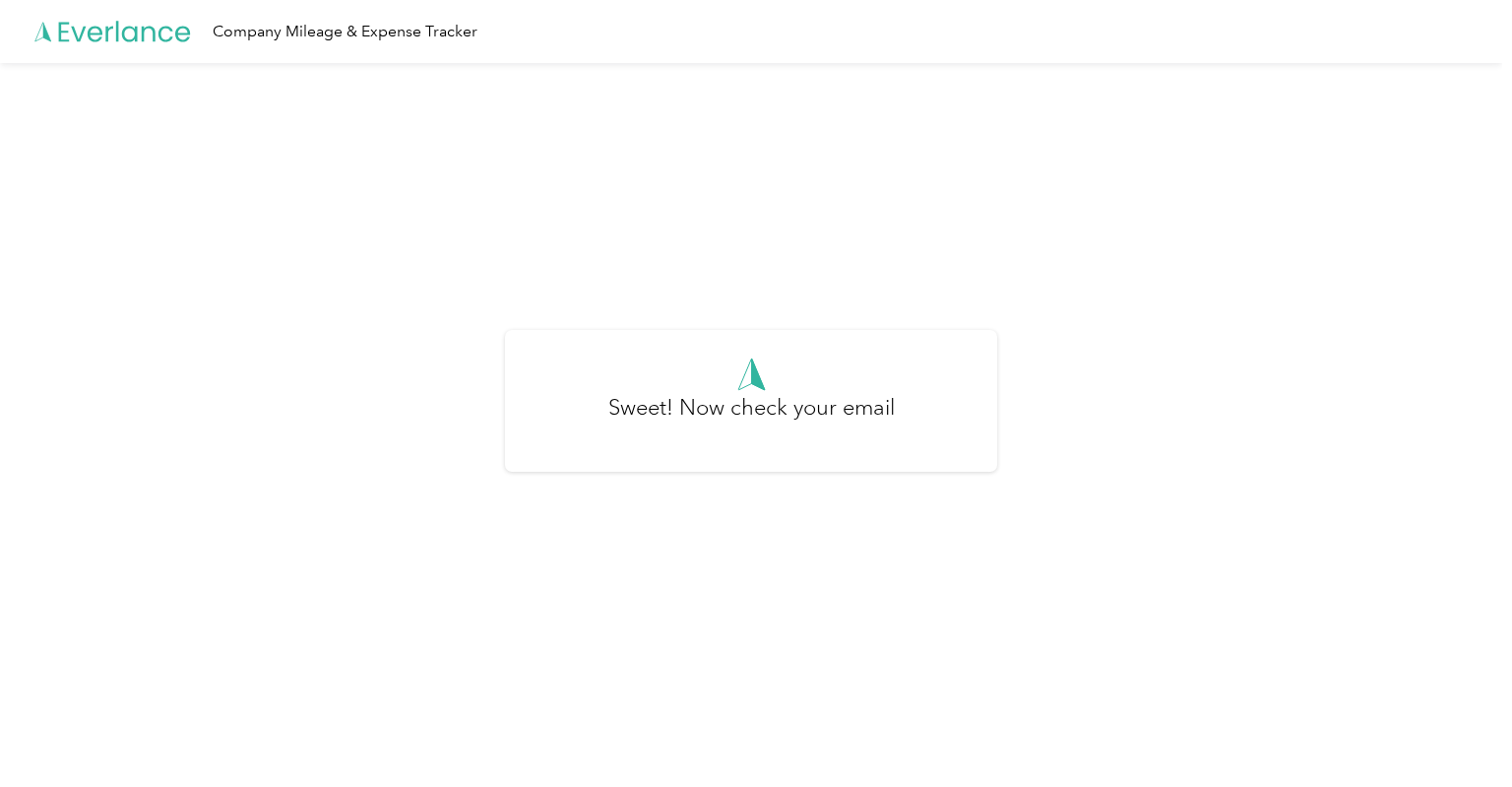click on "Sweet! Now check your email" at bounding box center [751, 418] 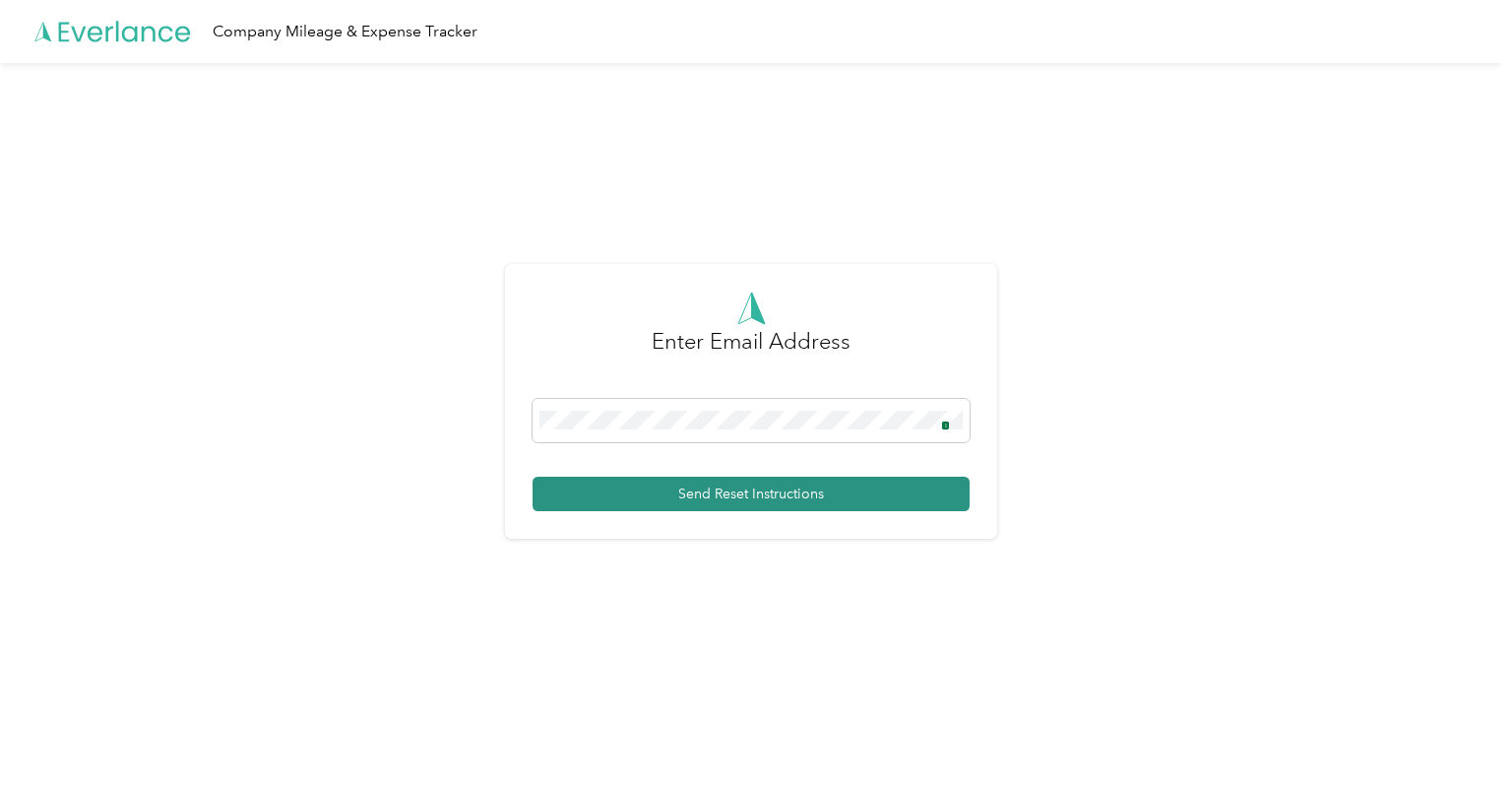 scroll, scrollTop: 0, scrollLeft: 0, axis: both 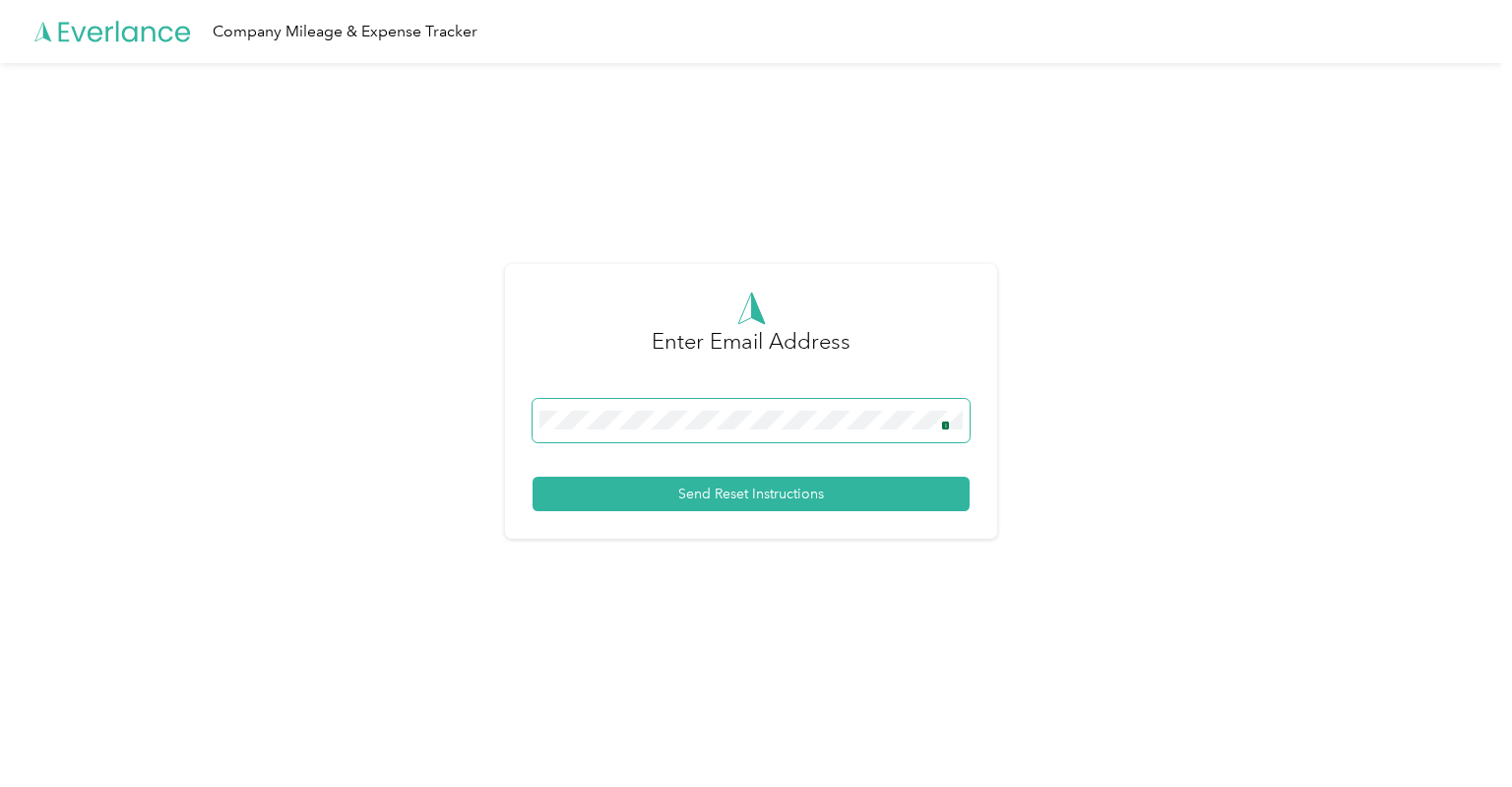 click on "1" at bounding box center (751, 421) 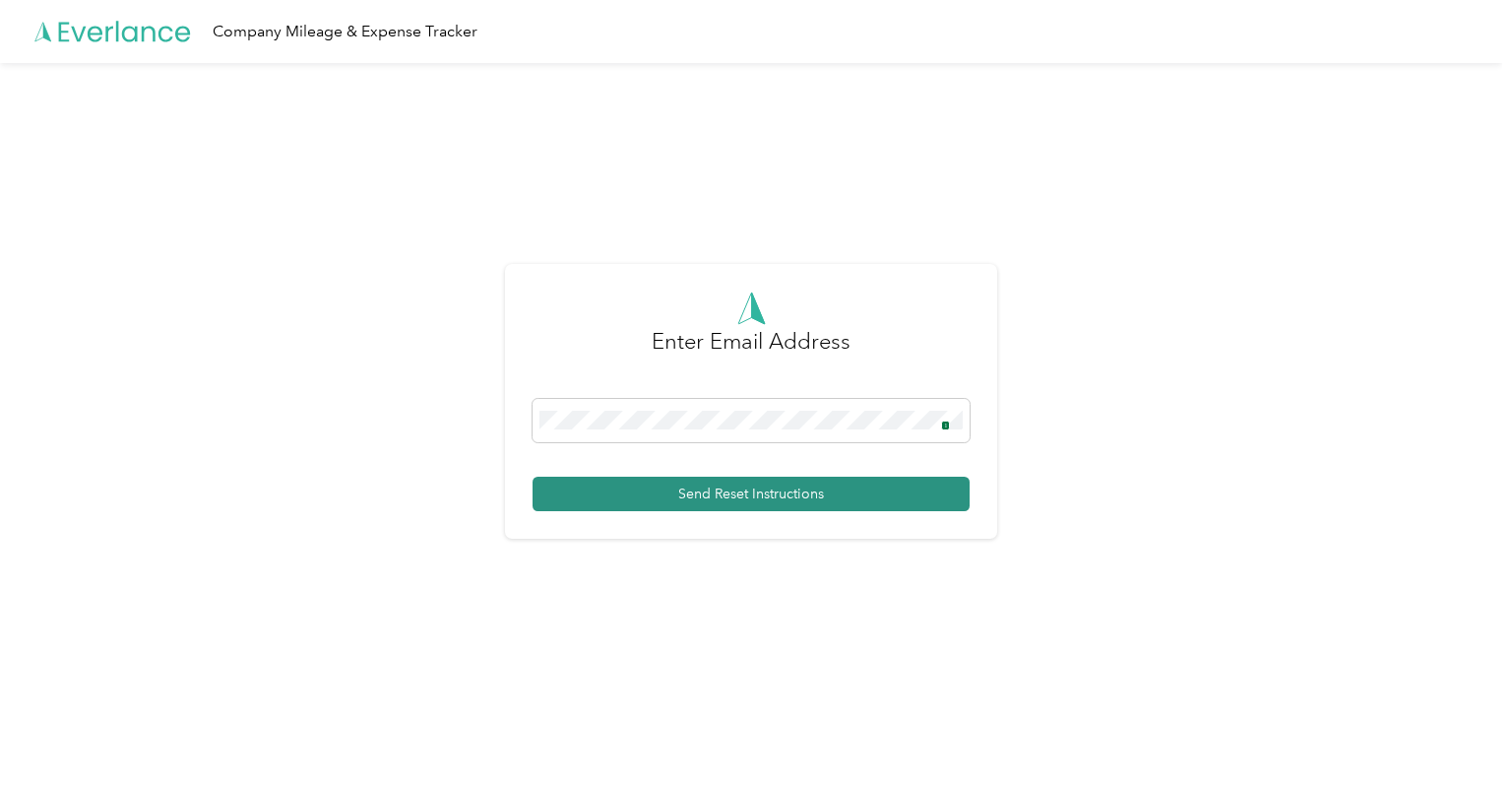 click on "Send Reset Instructions" at bounding box center [751, 493] 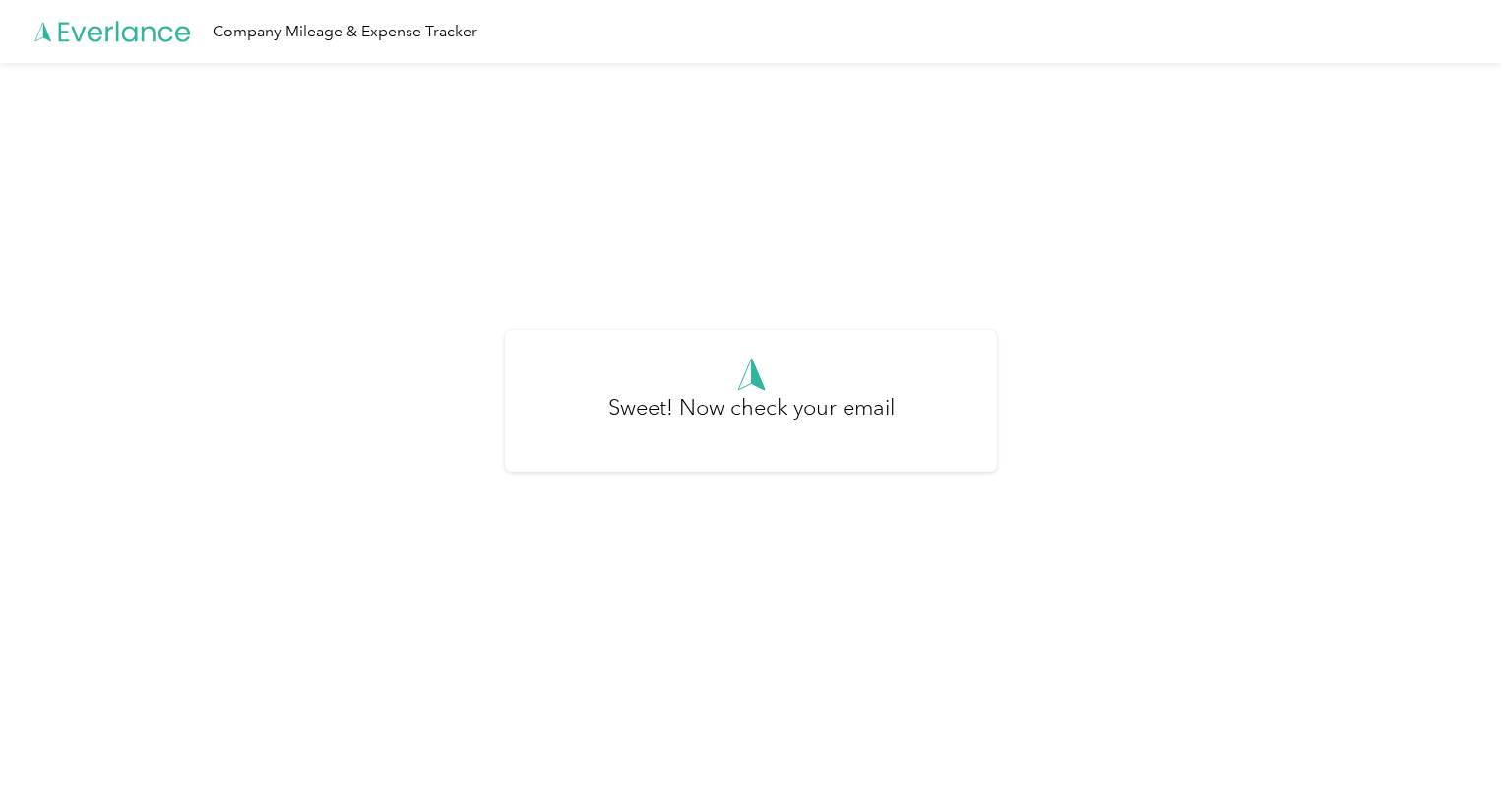 click at bounding box center (751, 374) 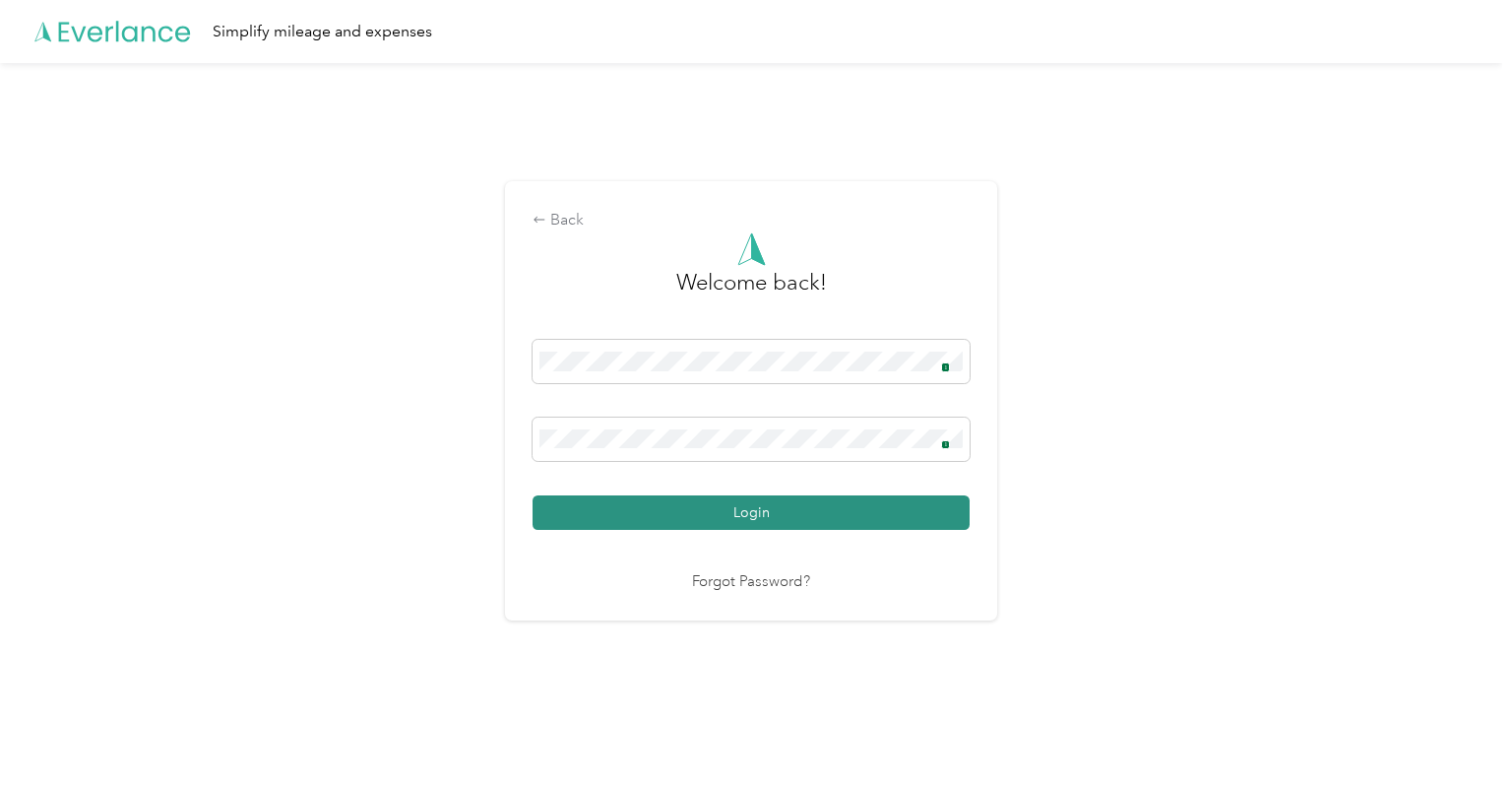 click on "Login" at bounding box center (751, 512) 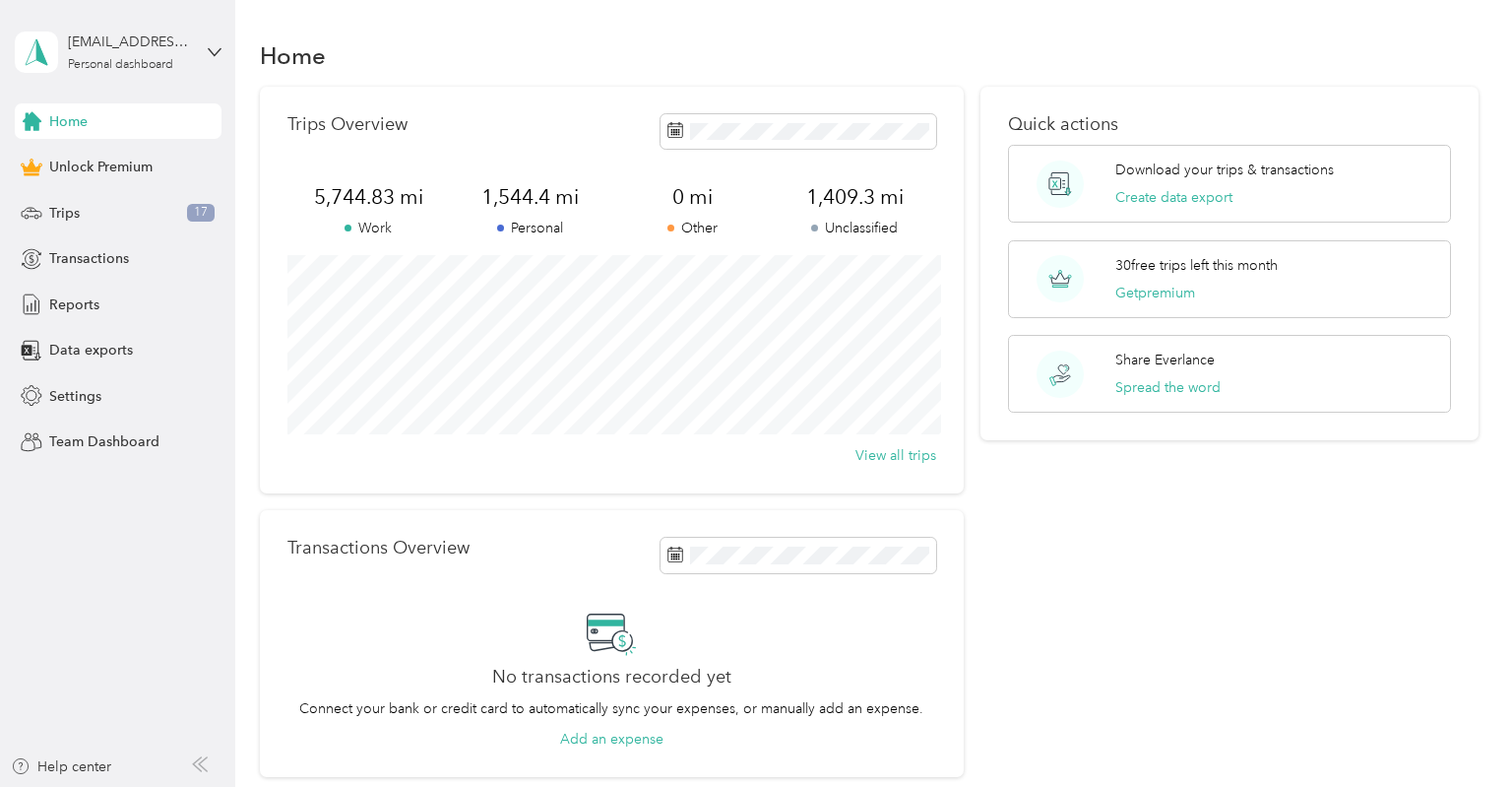 click on "Home" at bounding box center (869, 55) 